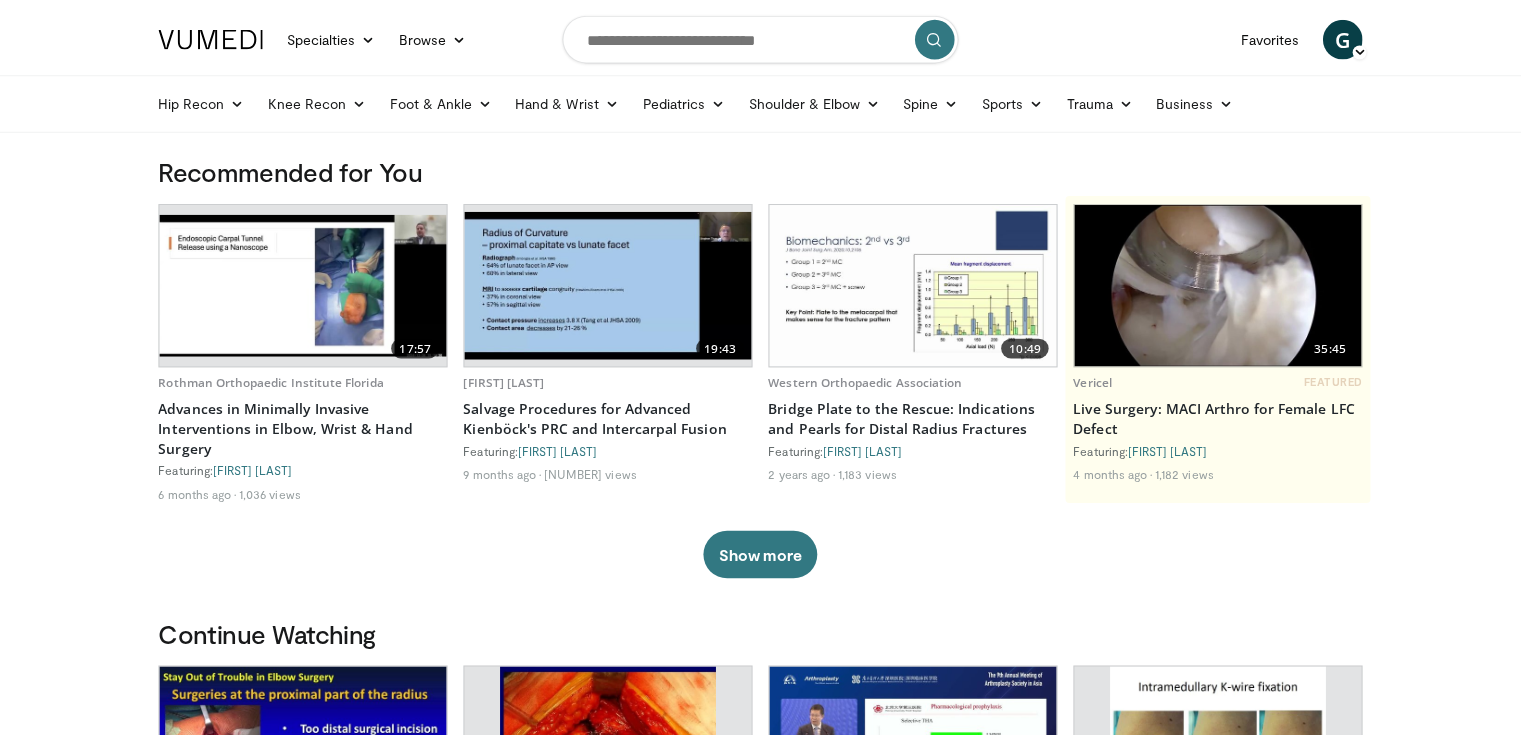 scroll, scrollTop: 0, scrollLeft: 0, axis: both 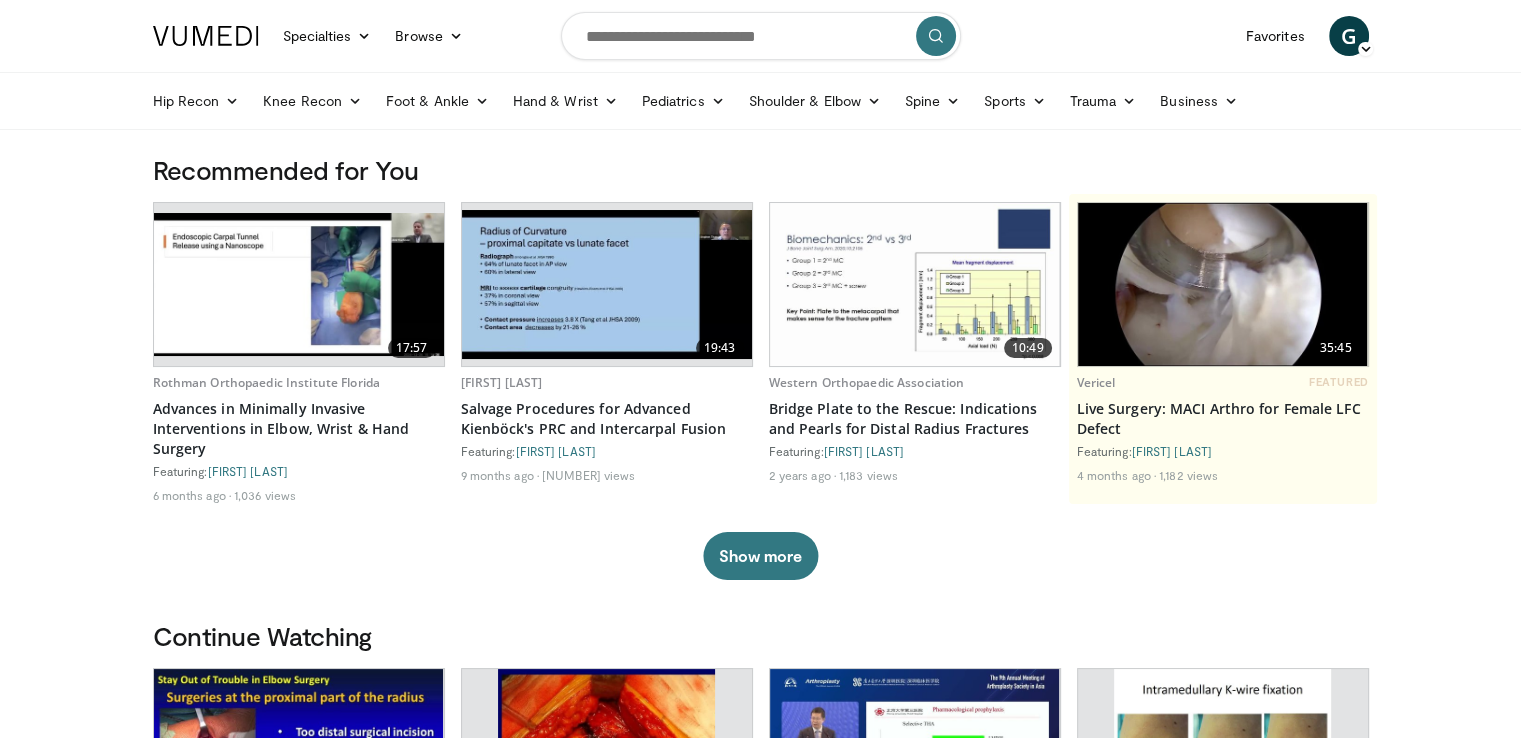 click at bounding box center (761, 36) 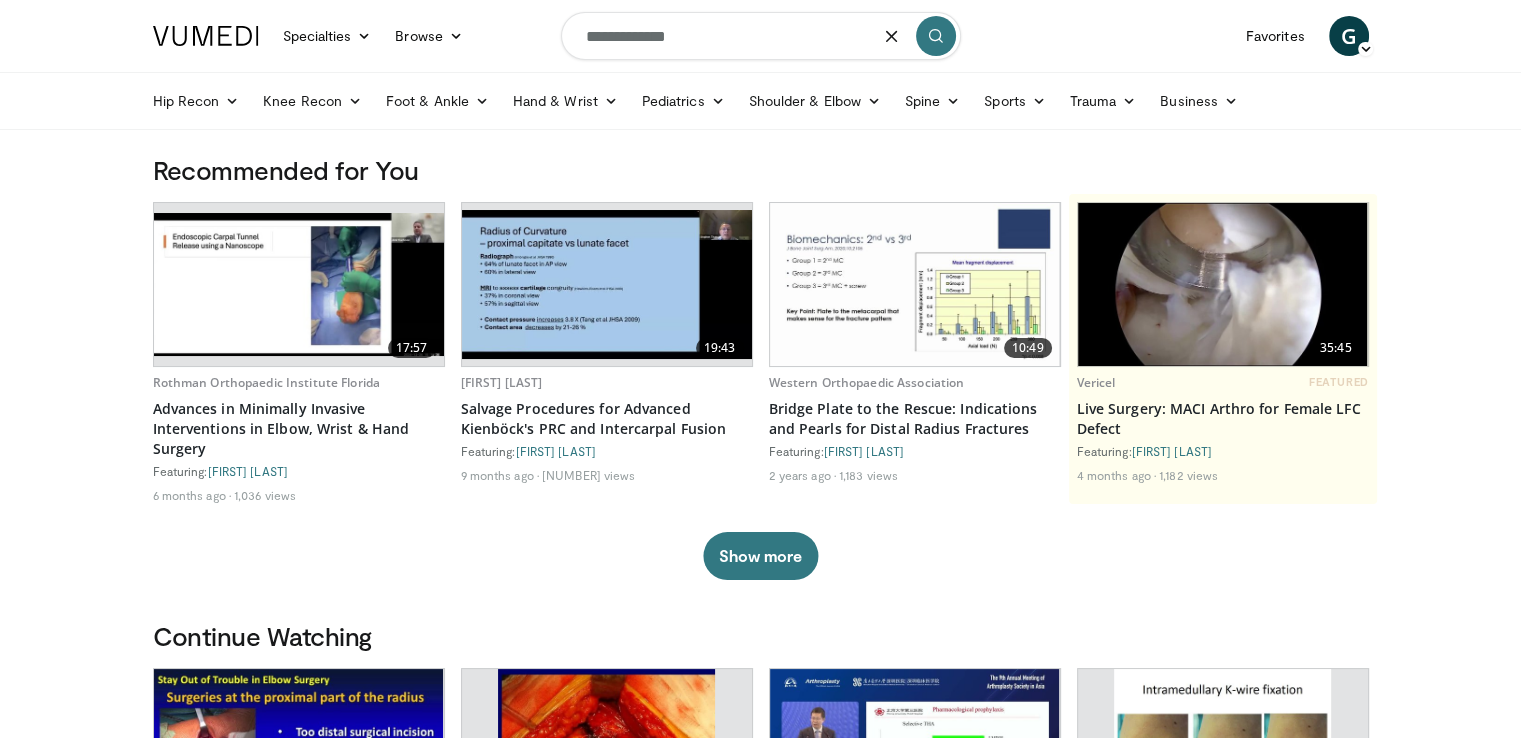 type on "**********" 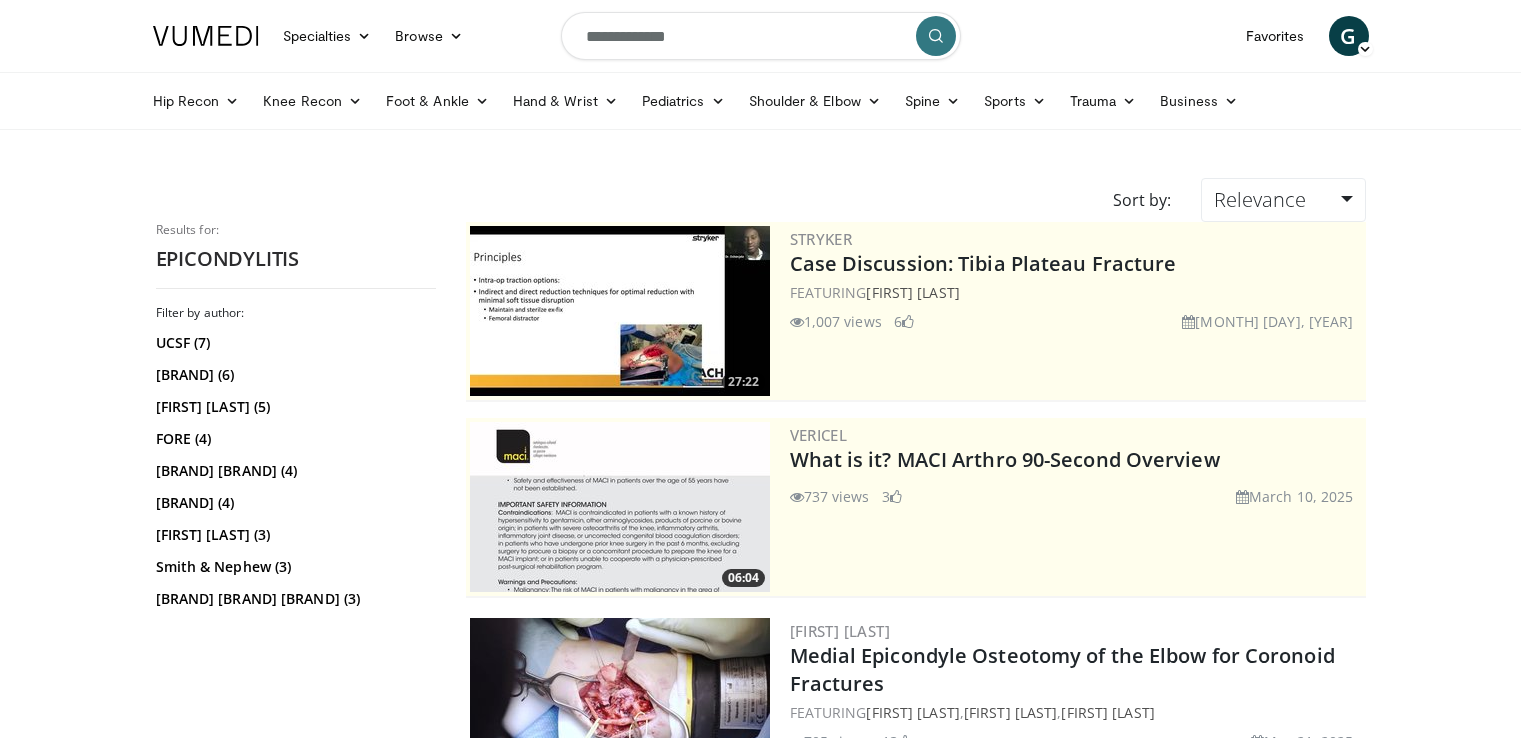 scroll, scrollTop: 0, scrollLeft: 0, axis: both 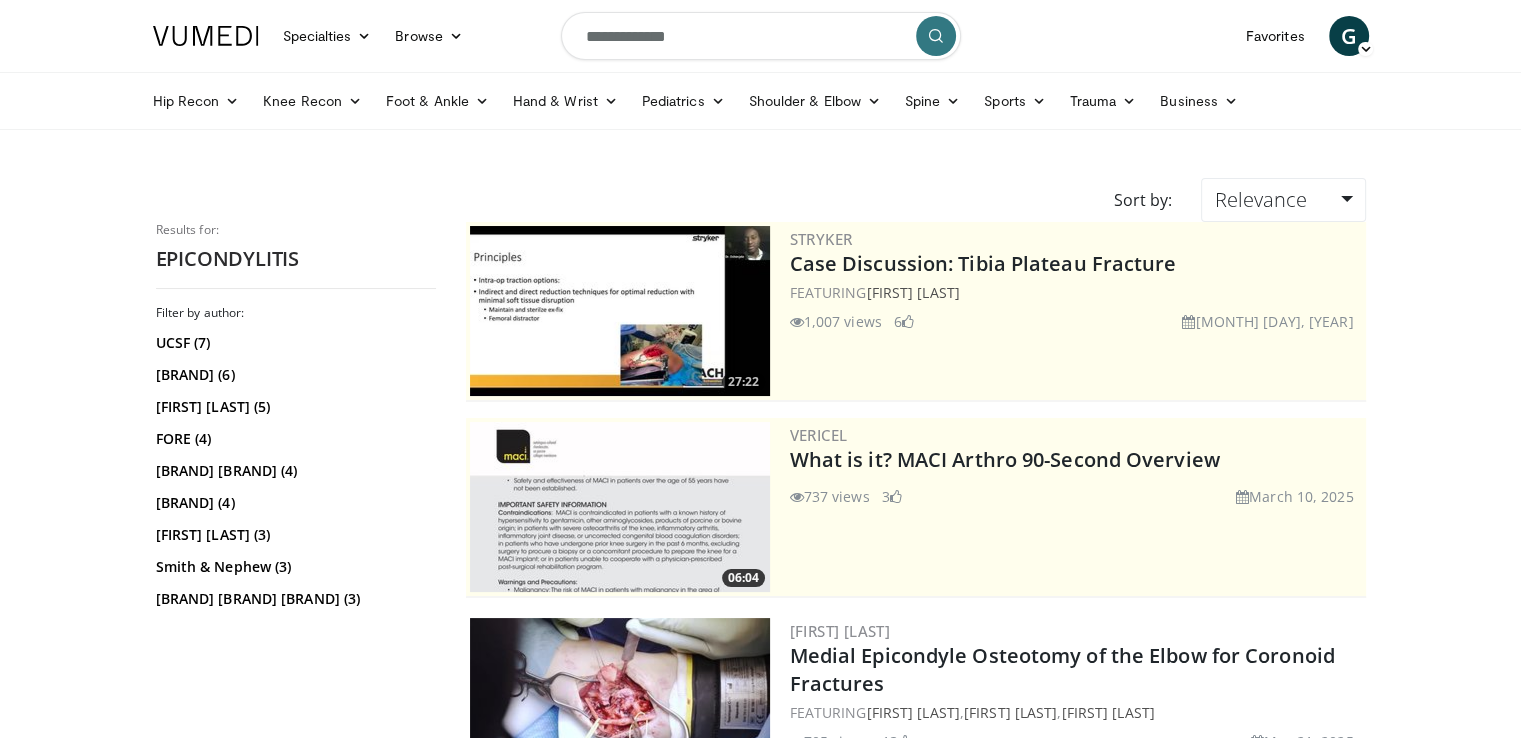 click on "EPICONDYLITIS" at bounding box center (296, 259) 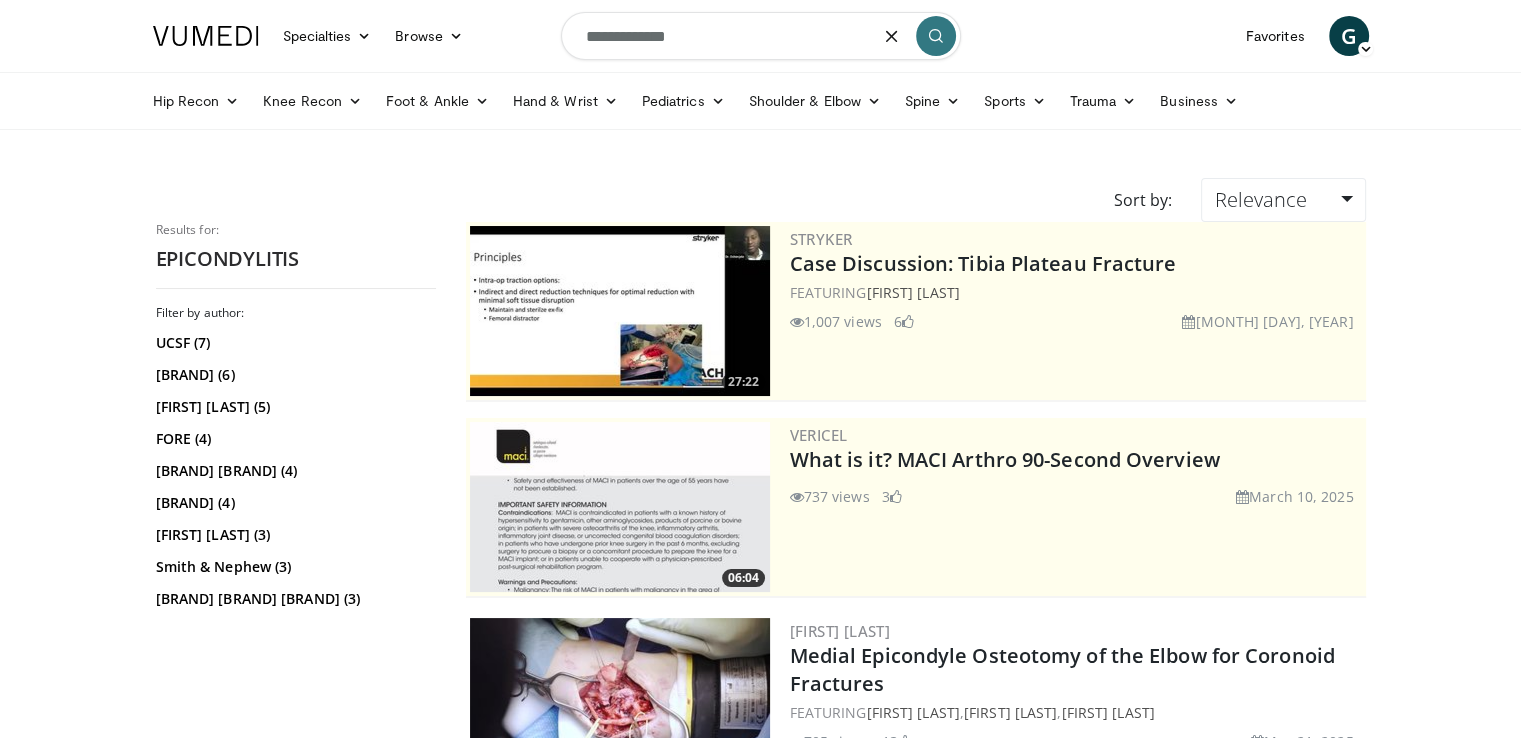 click on "**********" at bounding box center [761, 36] 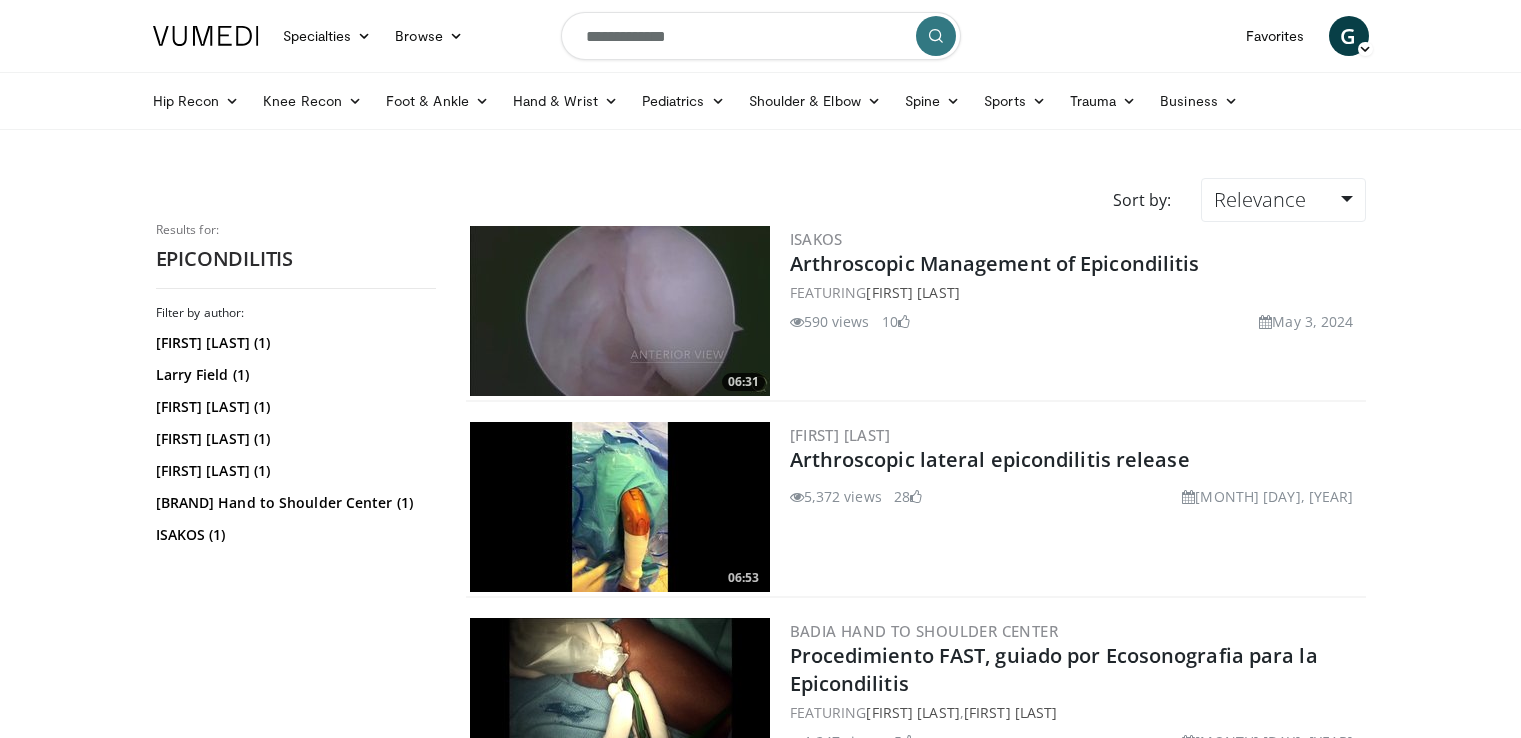 scroll, scrollTop: 0, scrollLeft: 0, axis: both 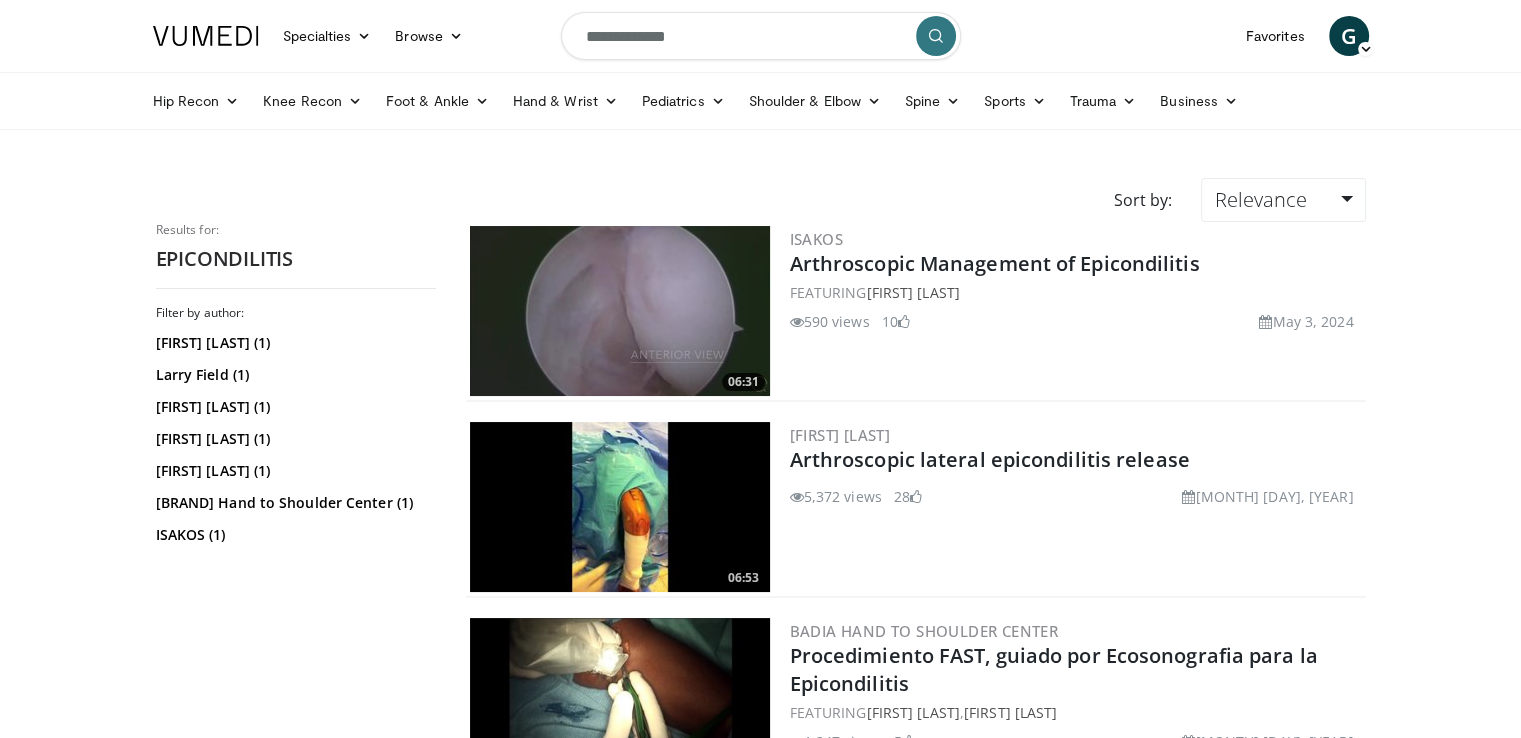 click at bounding box center [620, 311] 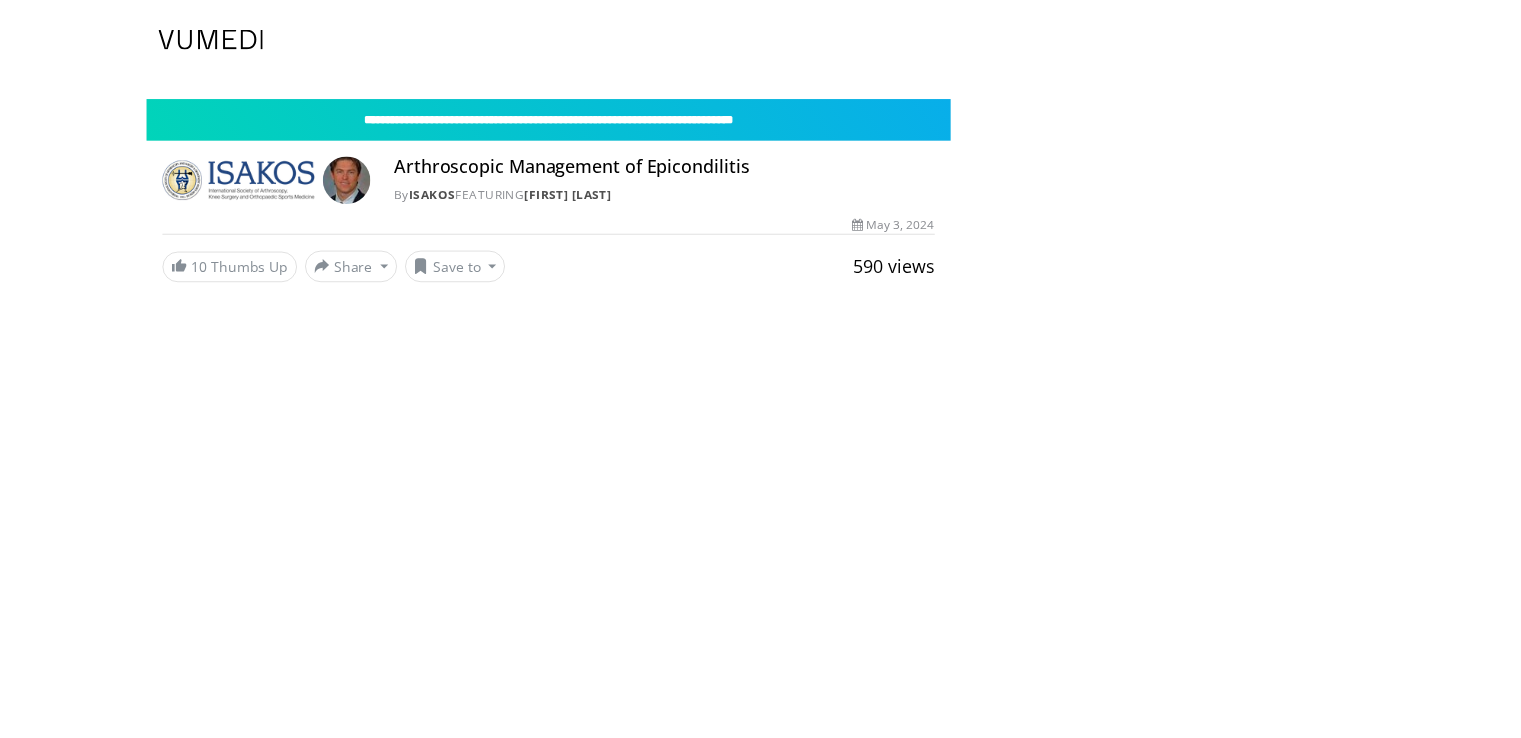 scroll, scrollTop: 0, scrollLeft: 0, axis: both 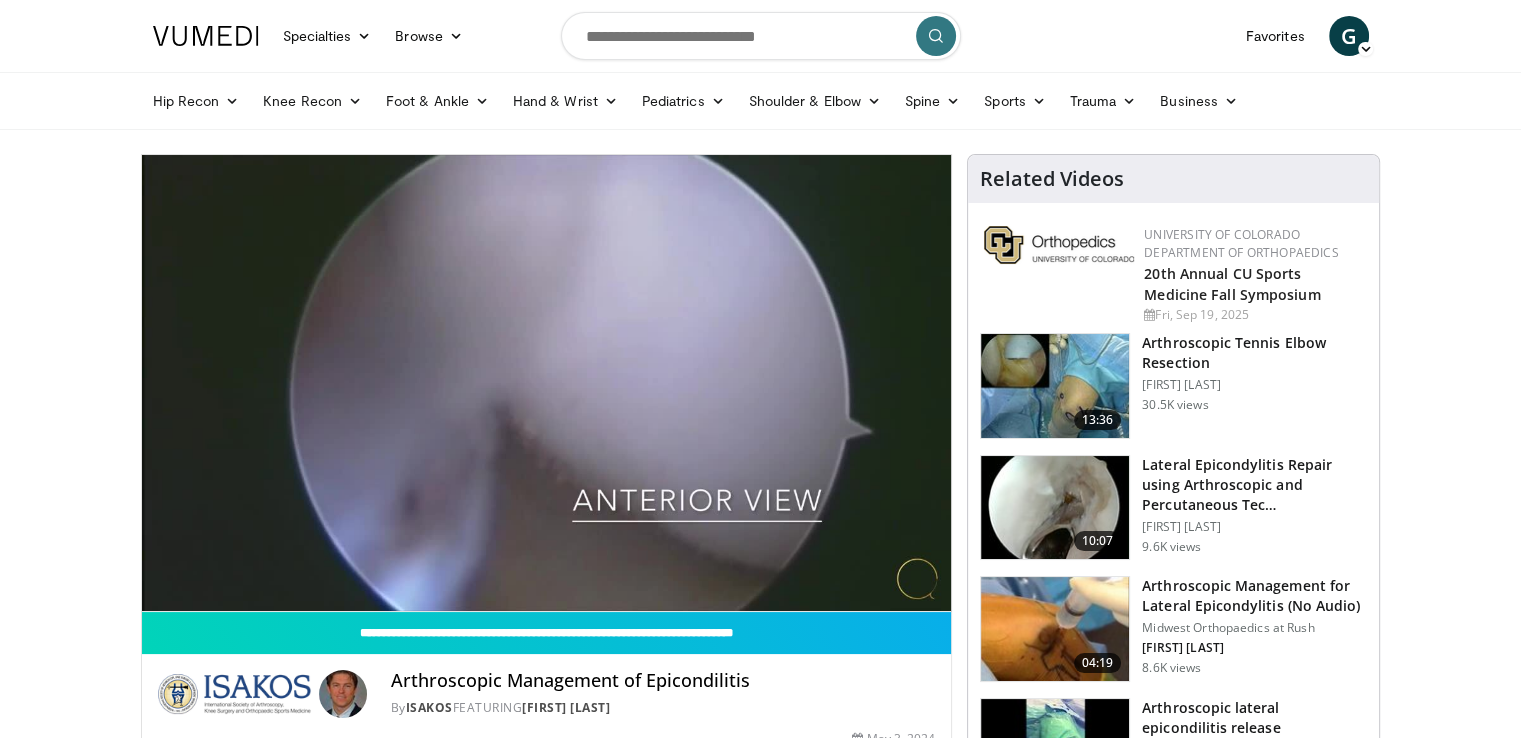 click at bounding box center [1055, 508] 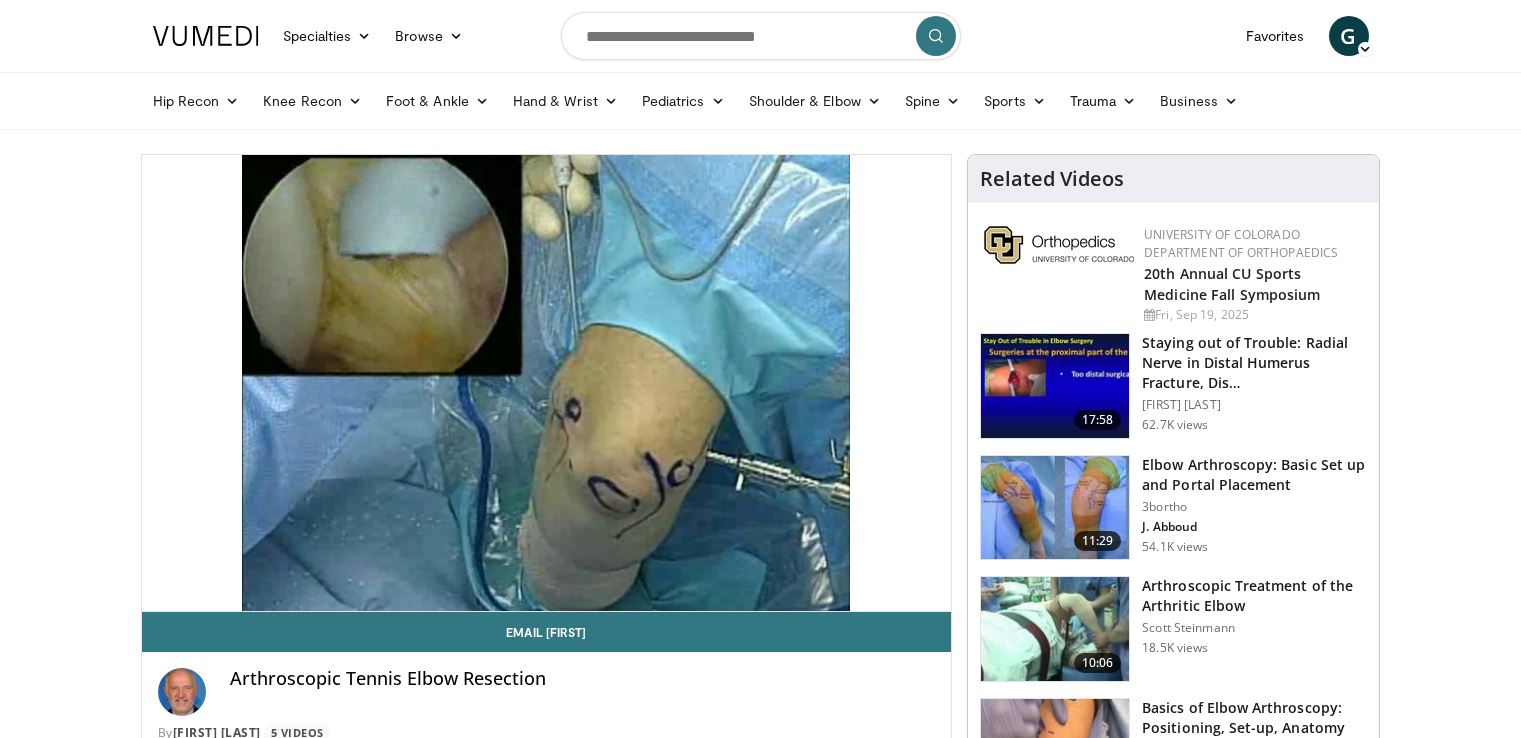 scroll, scrollTop: 0, scrollLeft: 0, axis: both 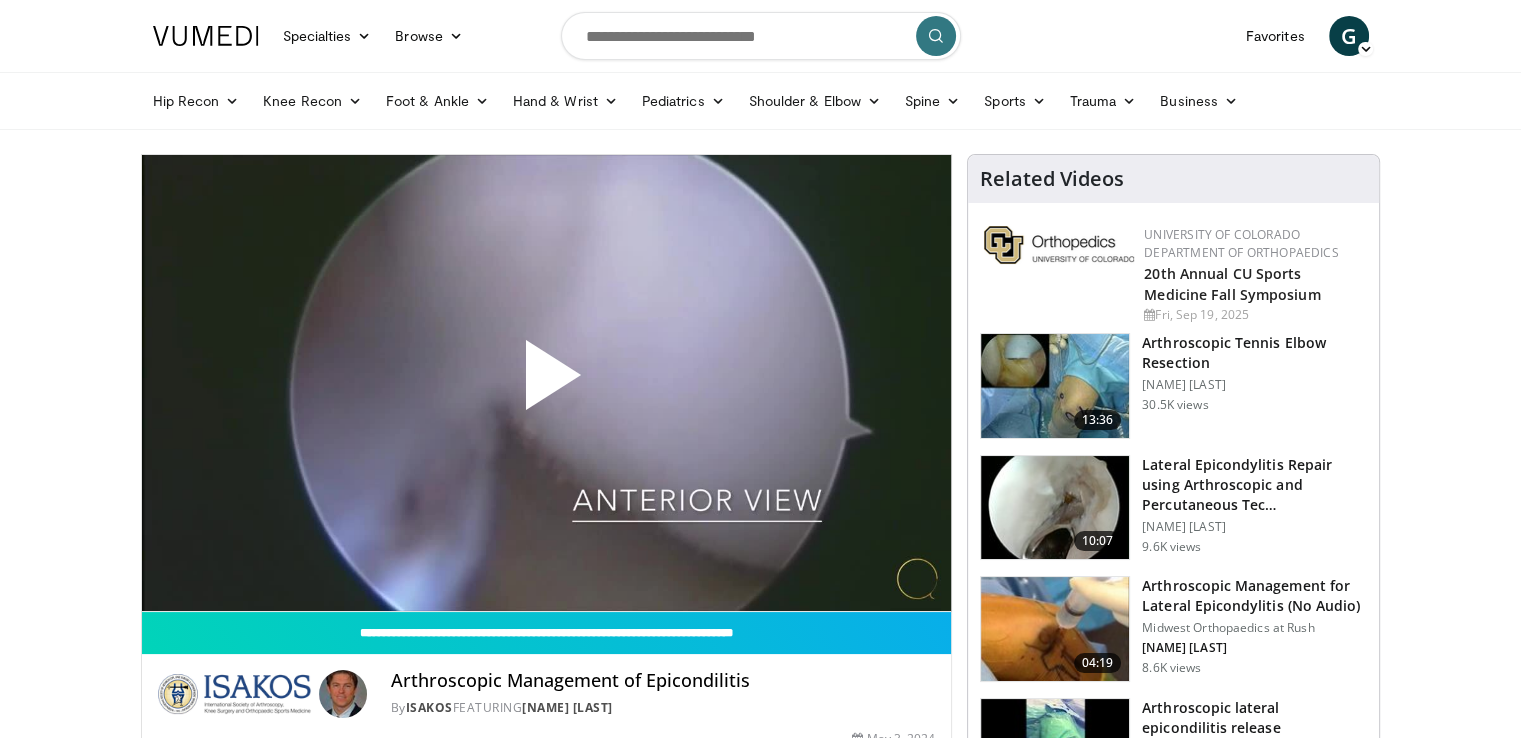 click at bounding box center [546, 383] 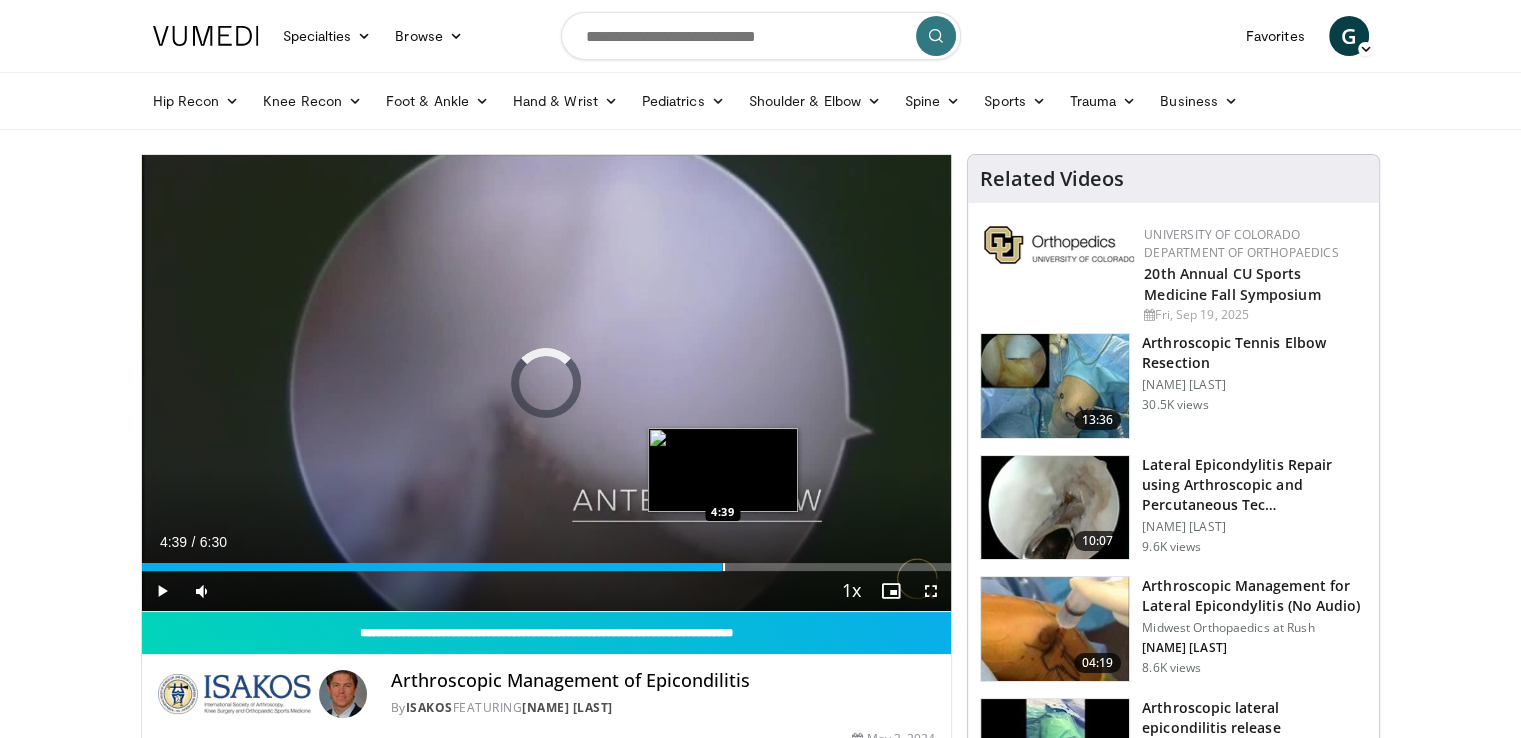 click on "Loaded :  10.15% 4:39 4:39" at bounding box center (547, 561) 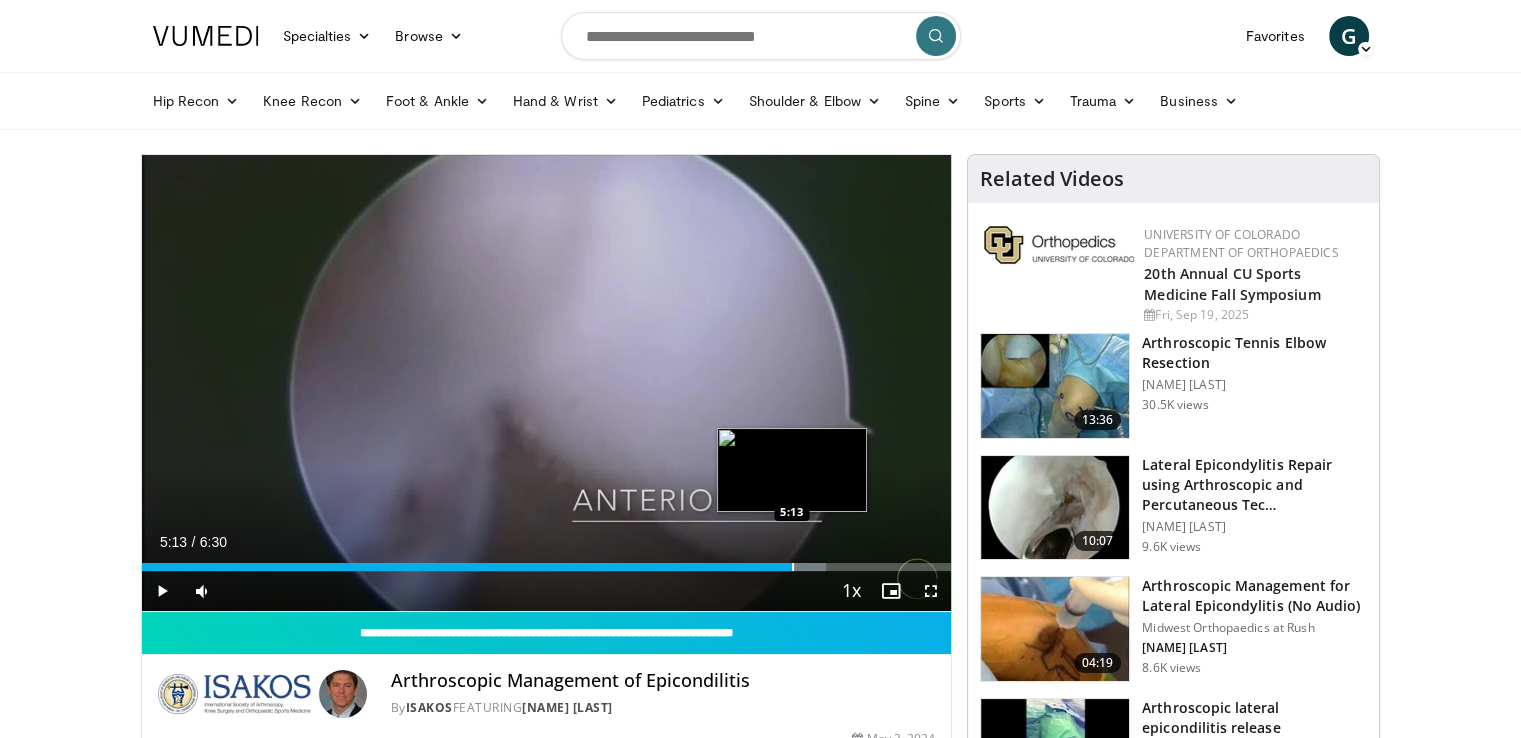 click at bounding box center [793, 567] 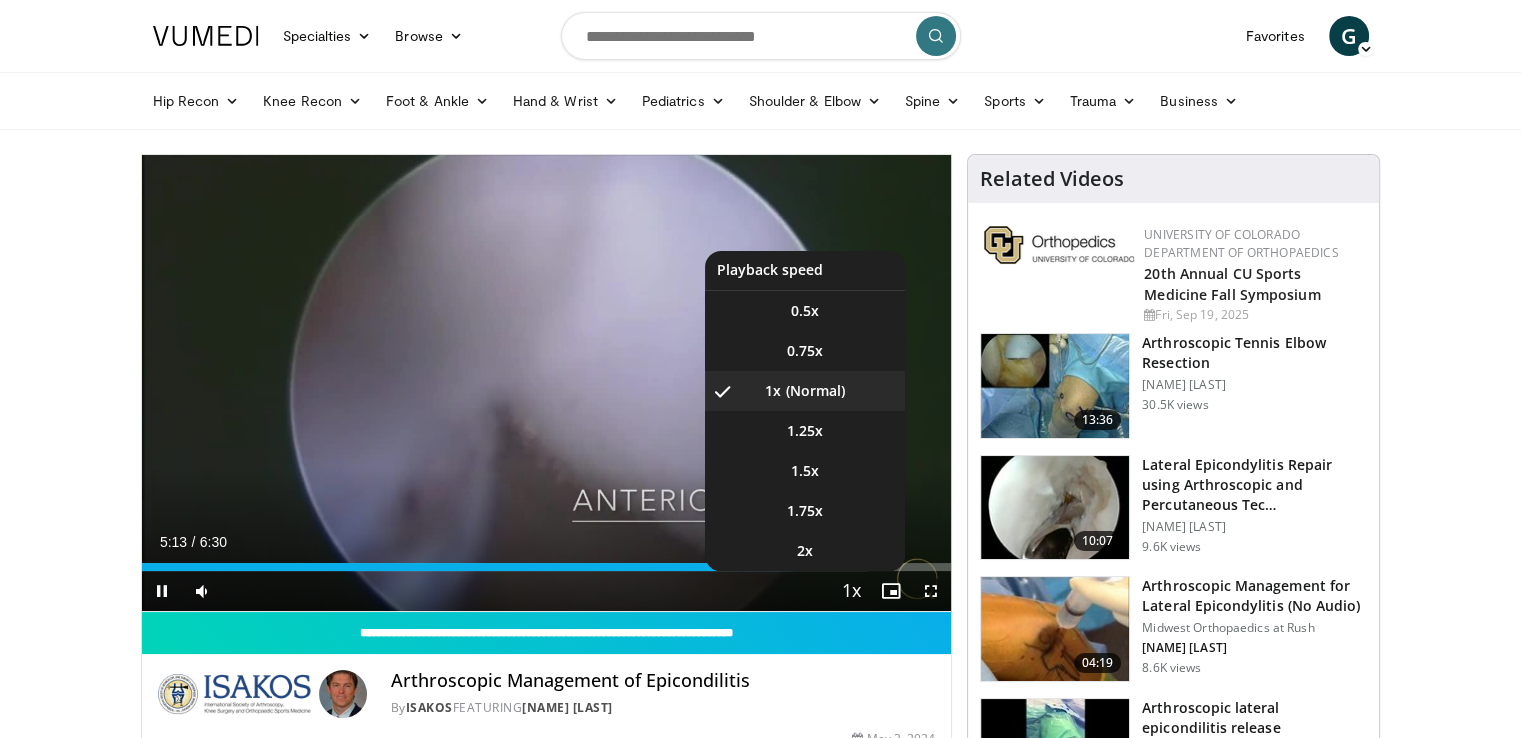 click at bounding box center (851, 592) 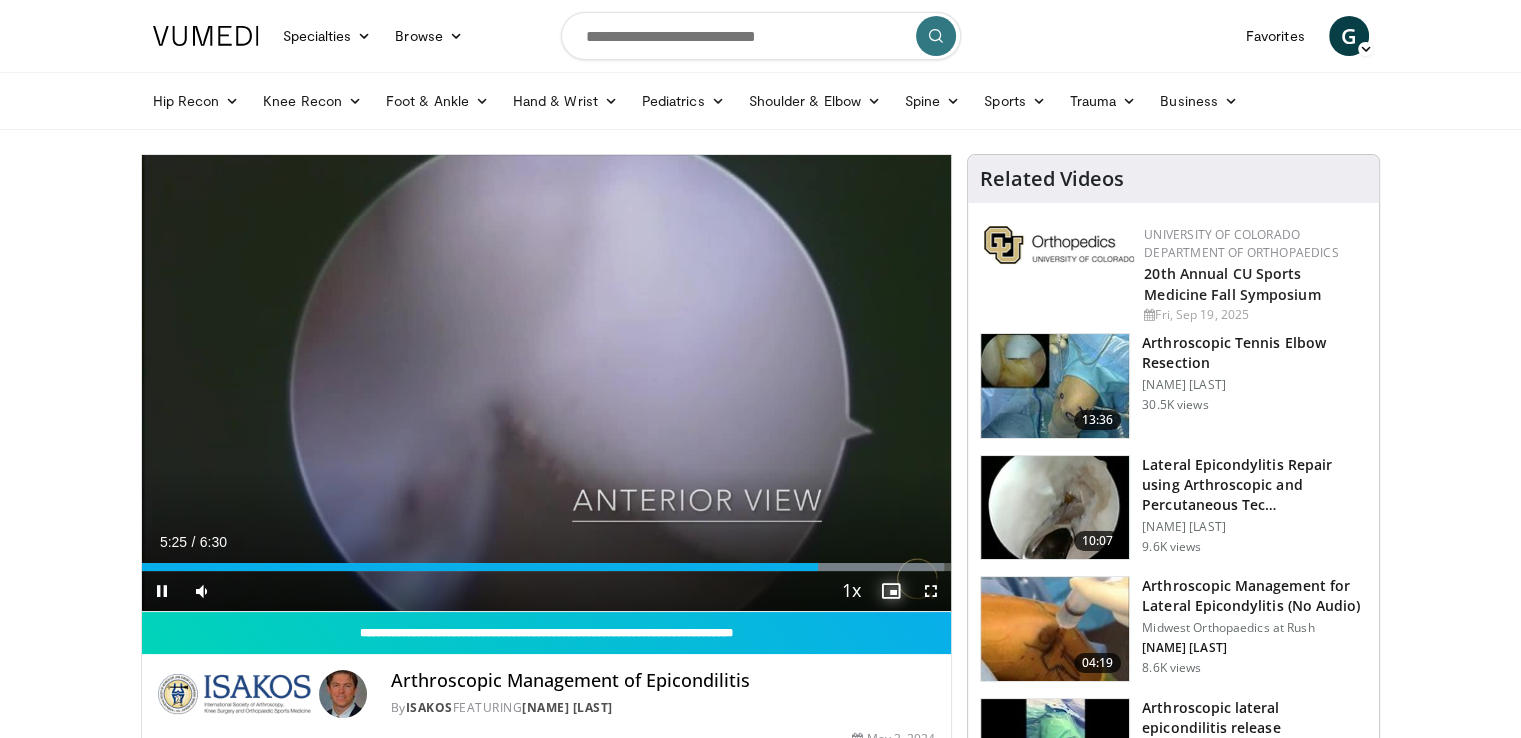 click at bounding box center [891, 591] 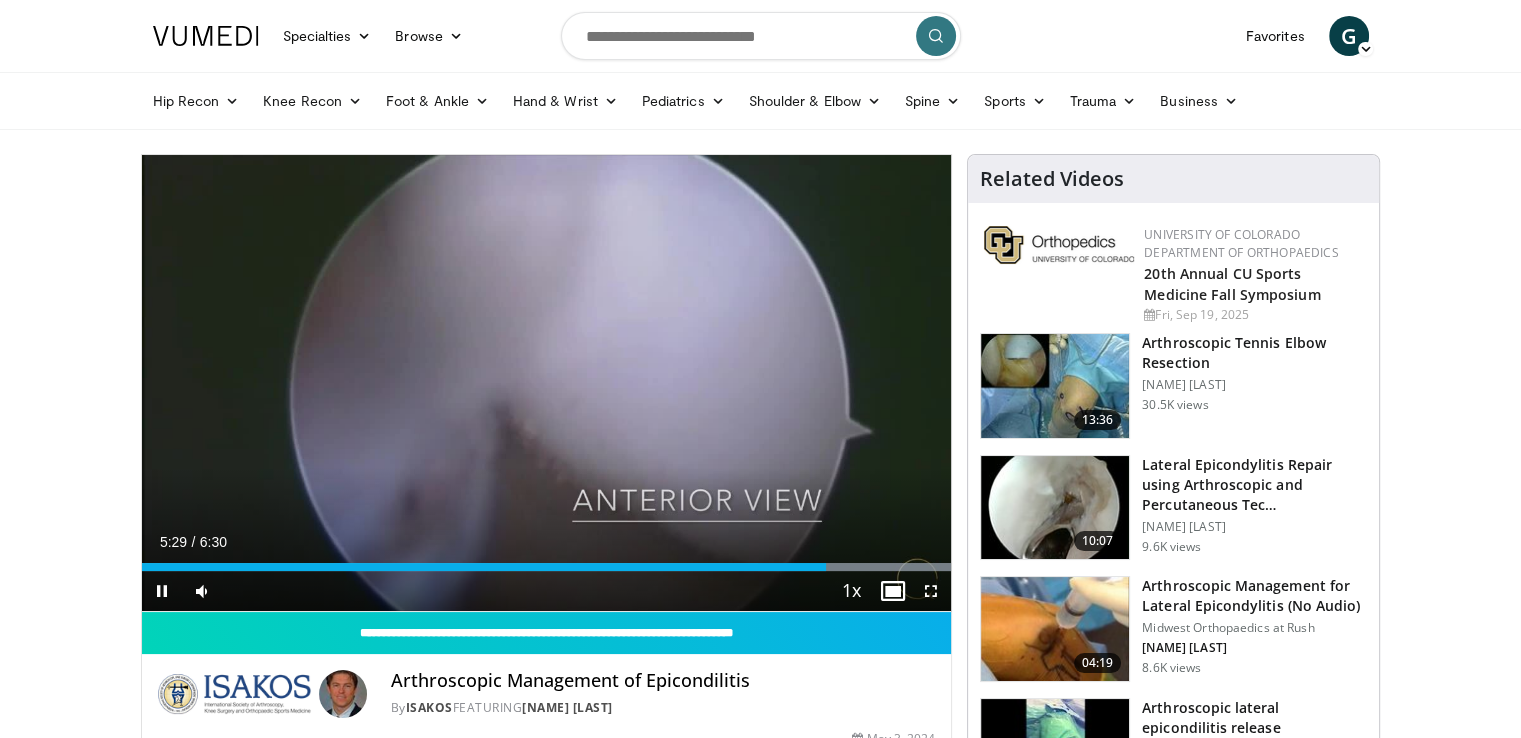 drag, startPoint x: 764, startPoint y: 316, endPoint x: 952, endPoint y: 495, distance: 259.5862 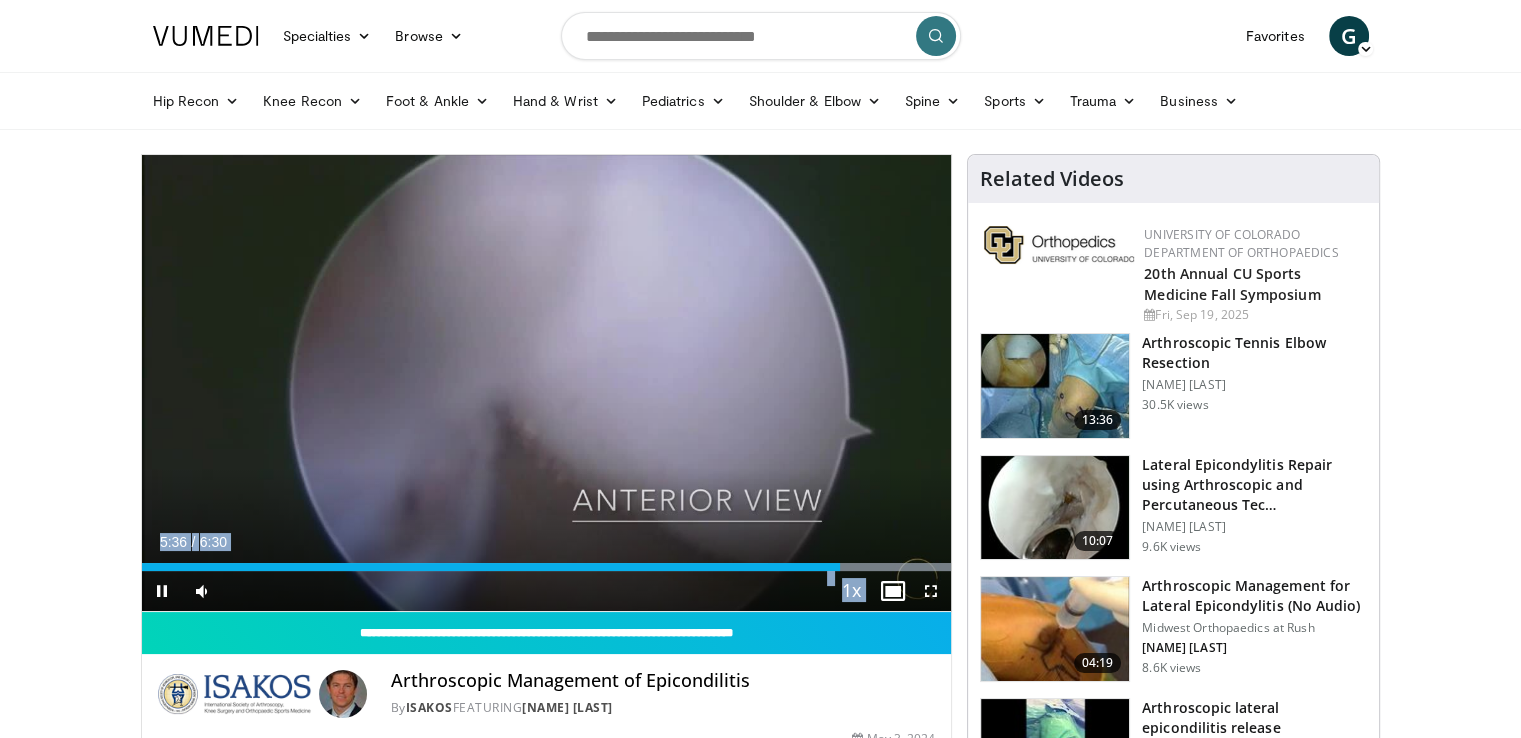 click at bounding box center [891, 591] 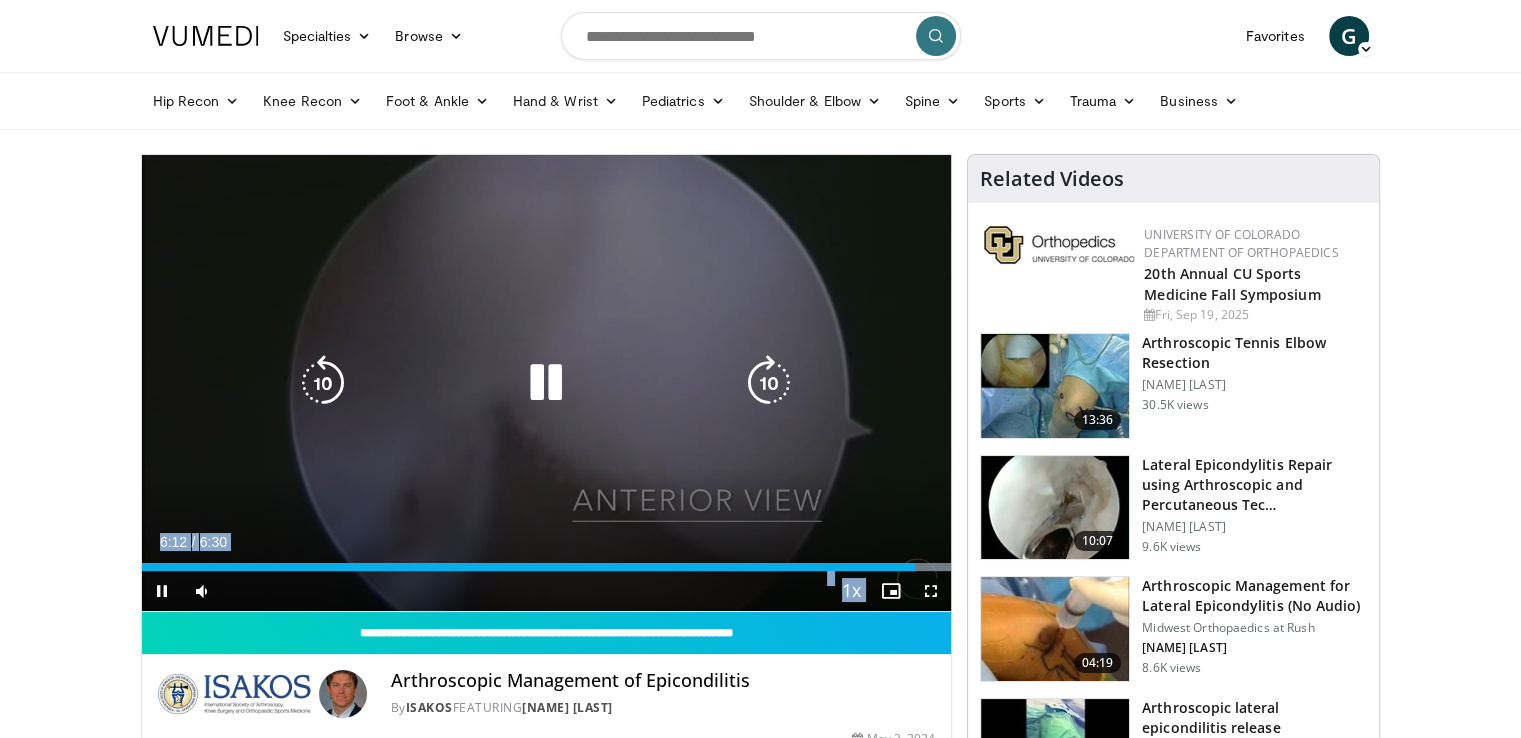 drag, startPoint x: 924, startPoint y: 571, endPoint x: 924, endPoint y: 658, distance: 87 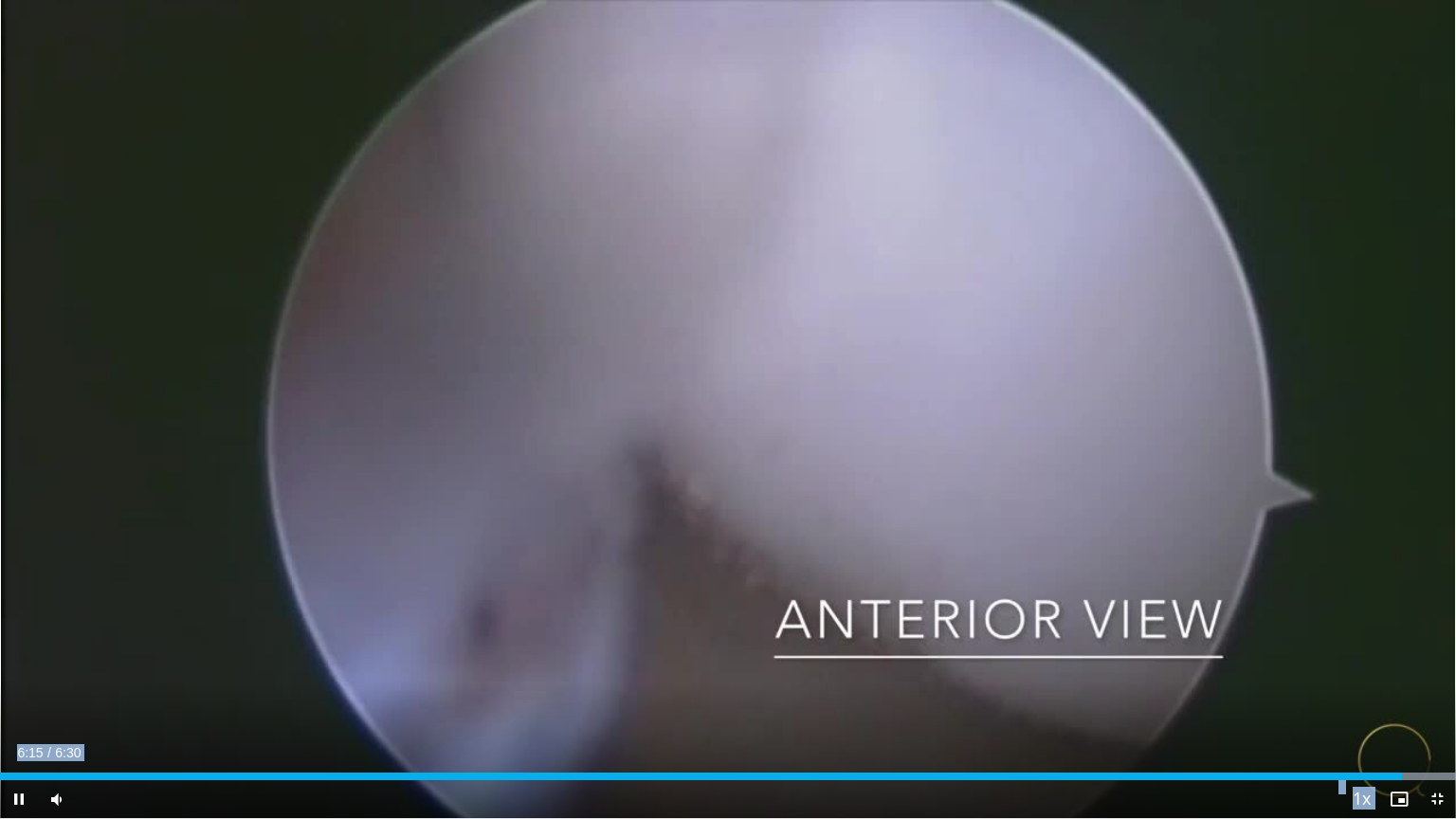 click at bounding box center [1399, 799] 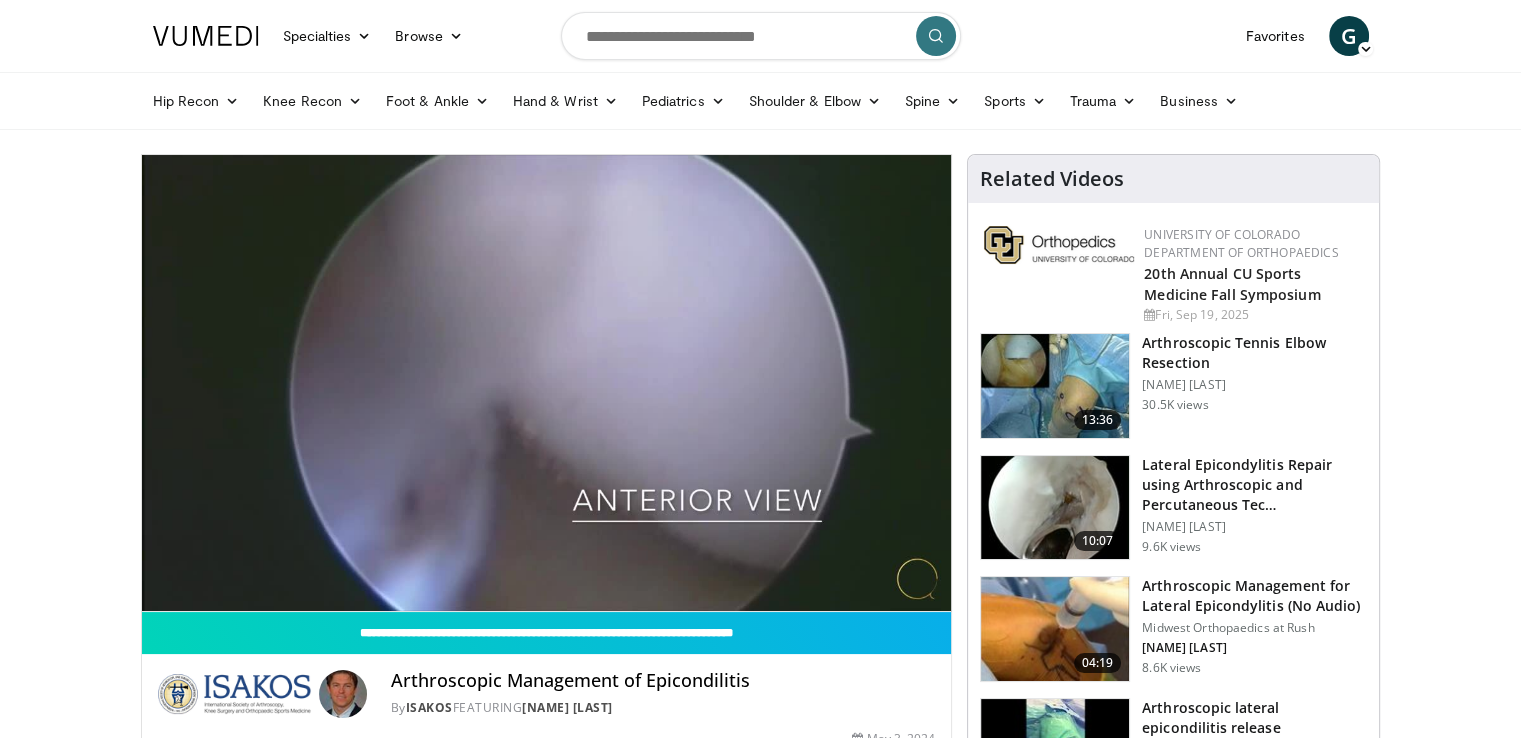 click at bounding box center (1055, 508) 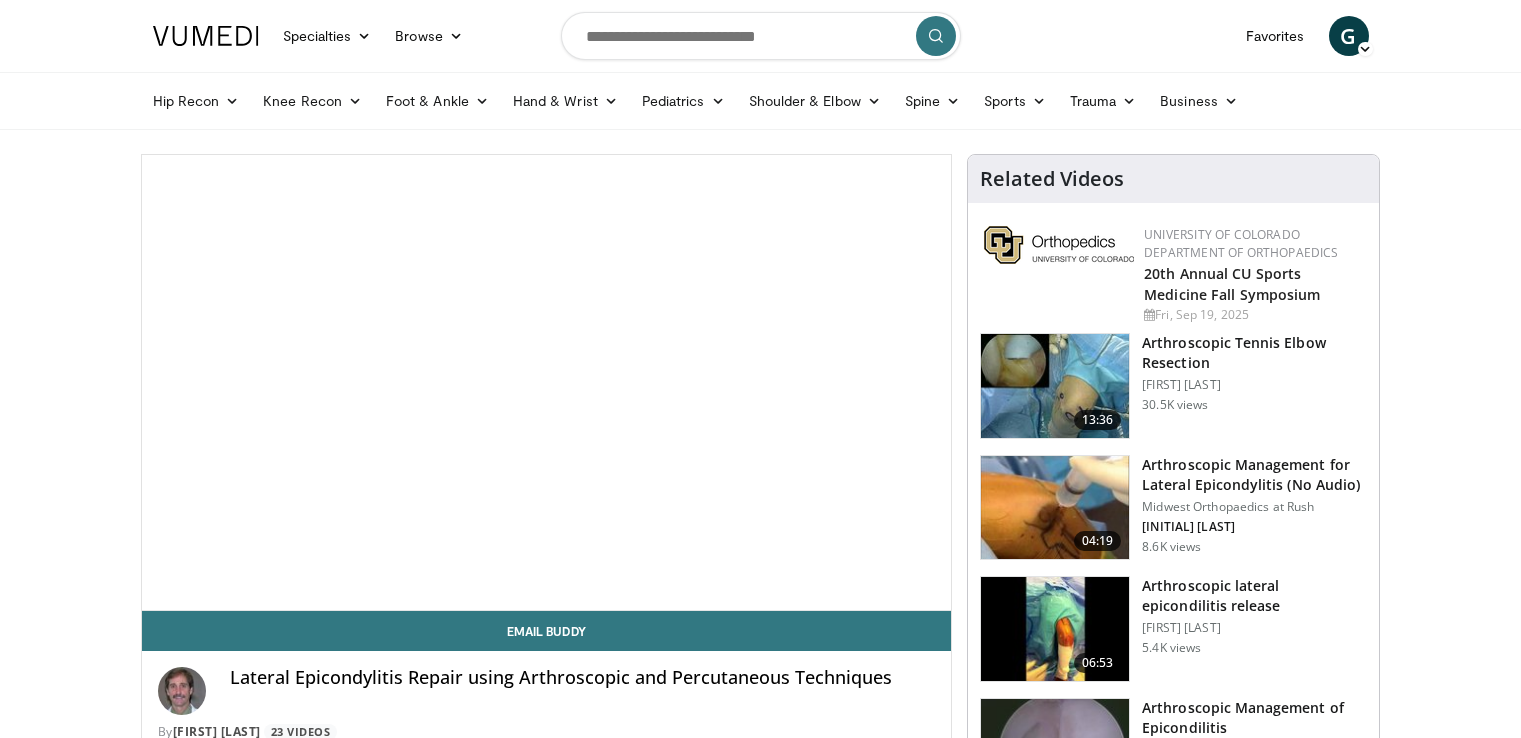 scroll, scrollTop: 0, scrollLeft: 0, axis: both 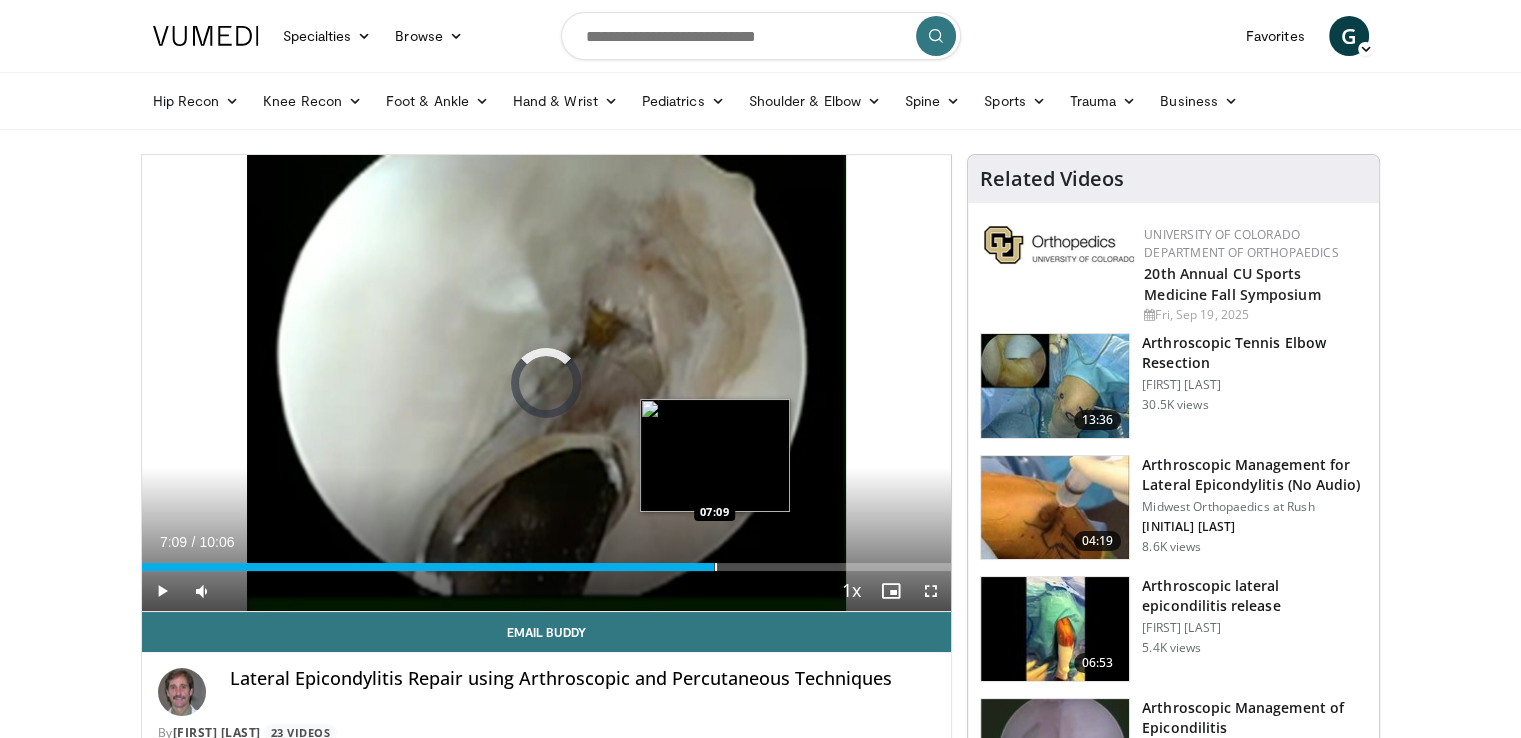 click at bounding box center (716, 567) 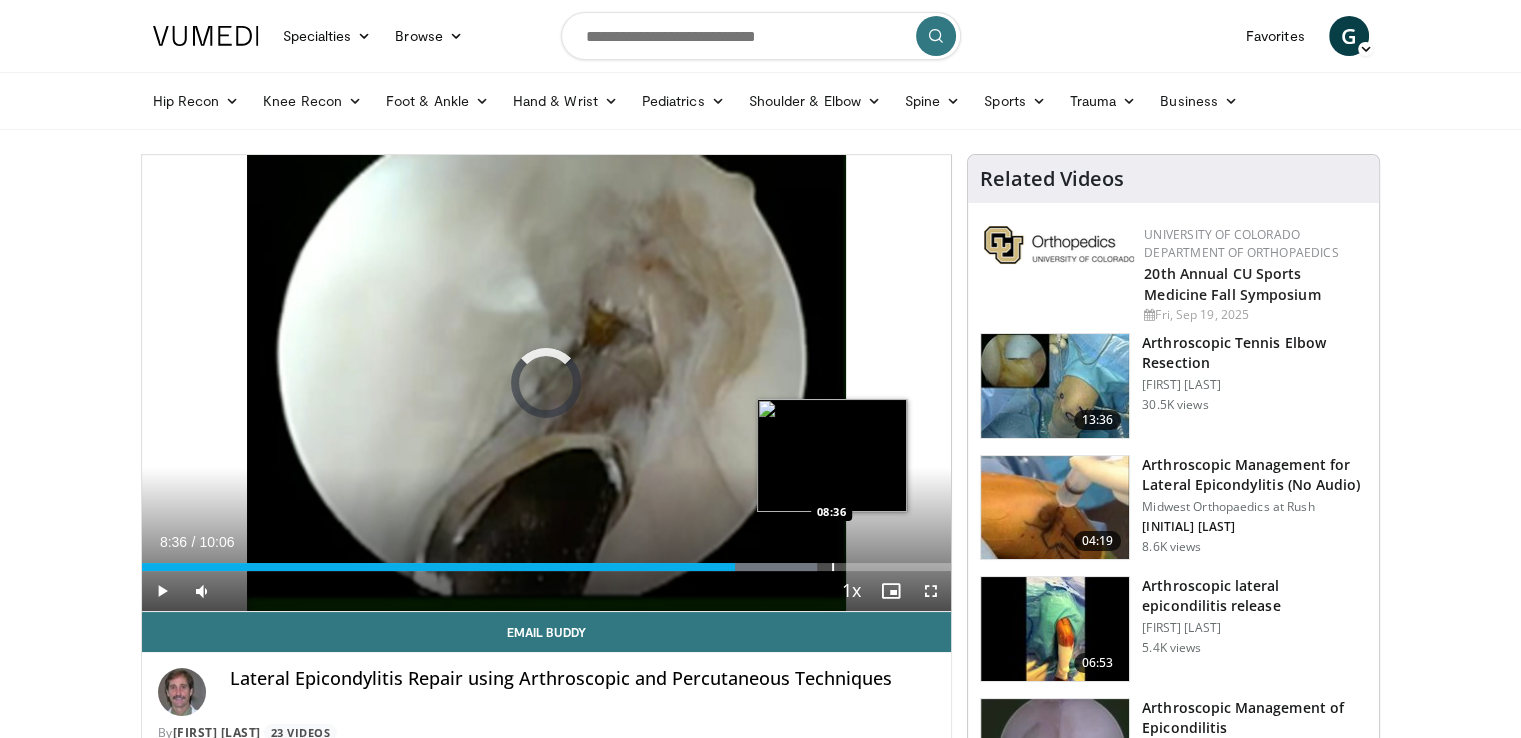 click at bounding box center (833, 567) 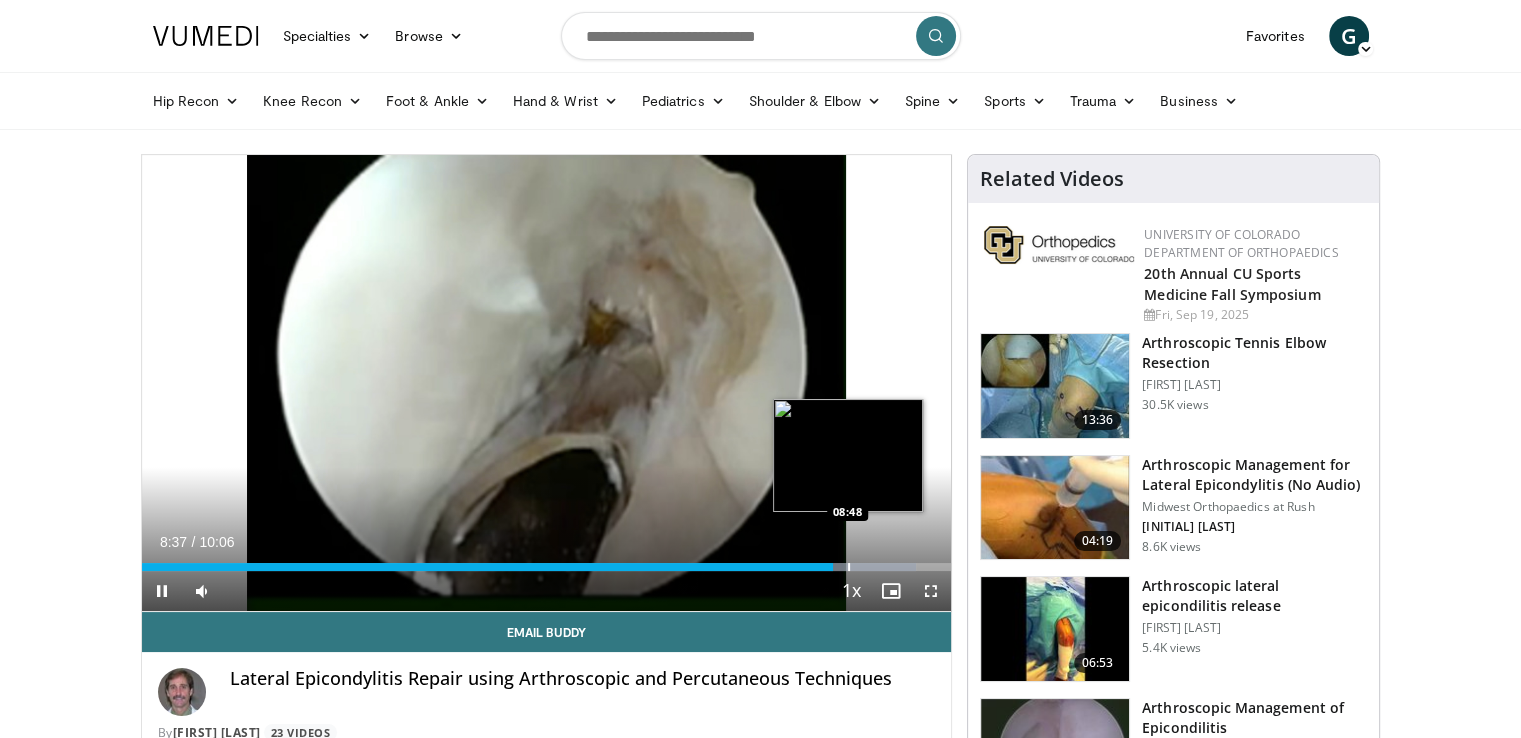 click at bounding box center [849, 567] 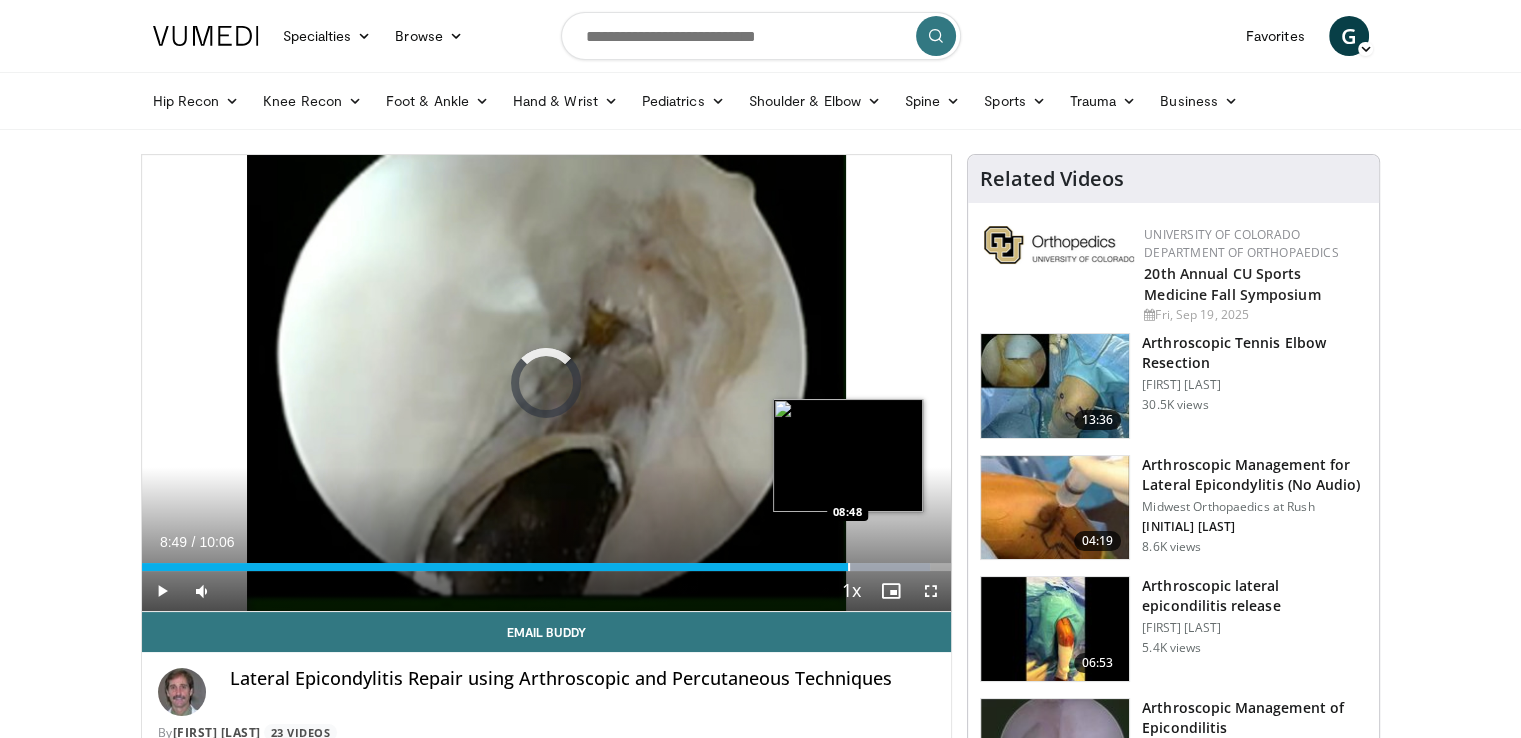 click at bounding box center [849, 567] 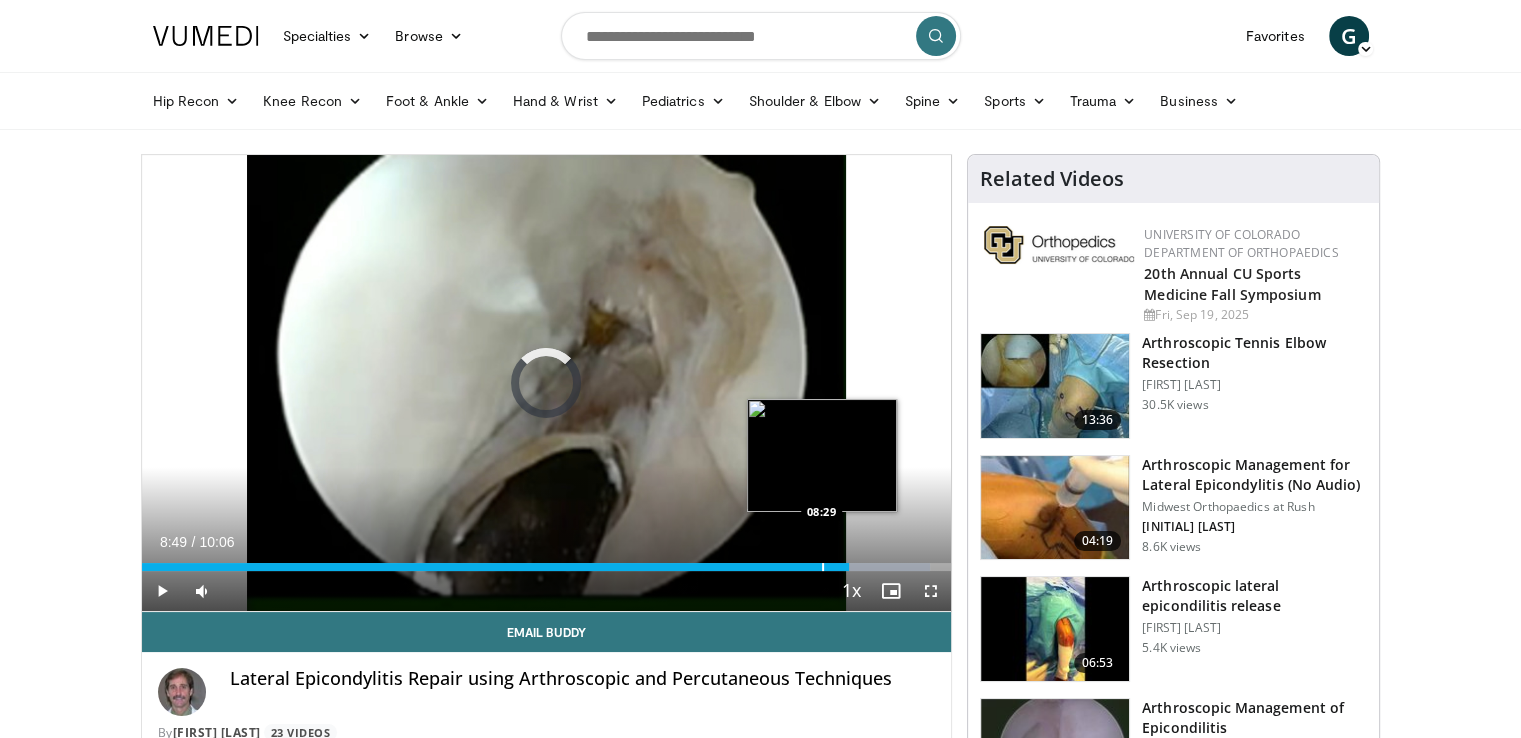 click at bounding box center (823, 567) 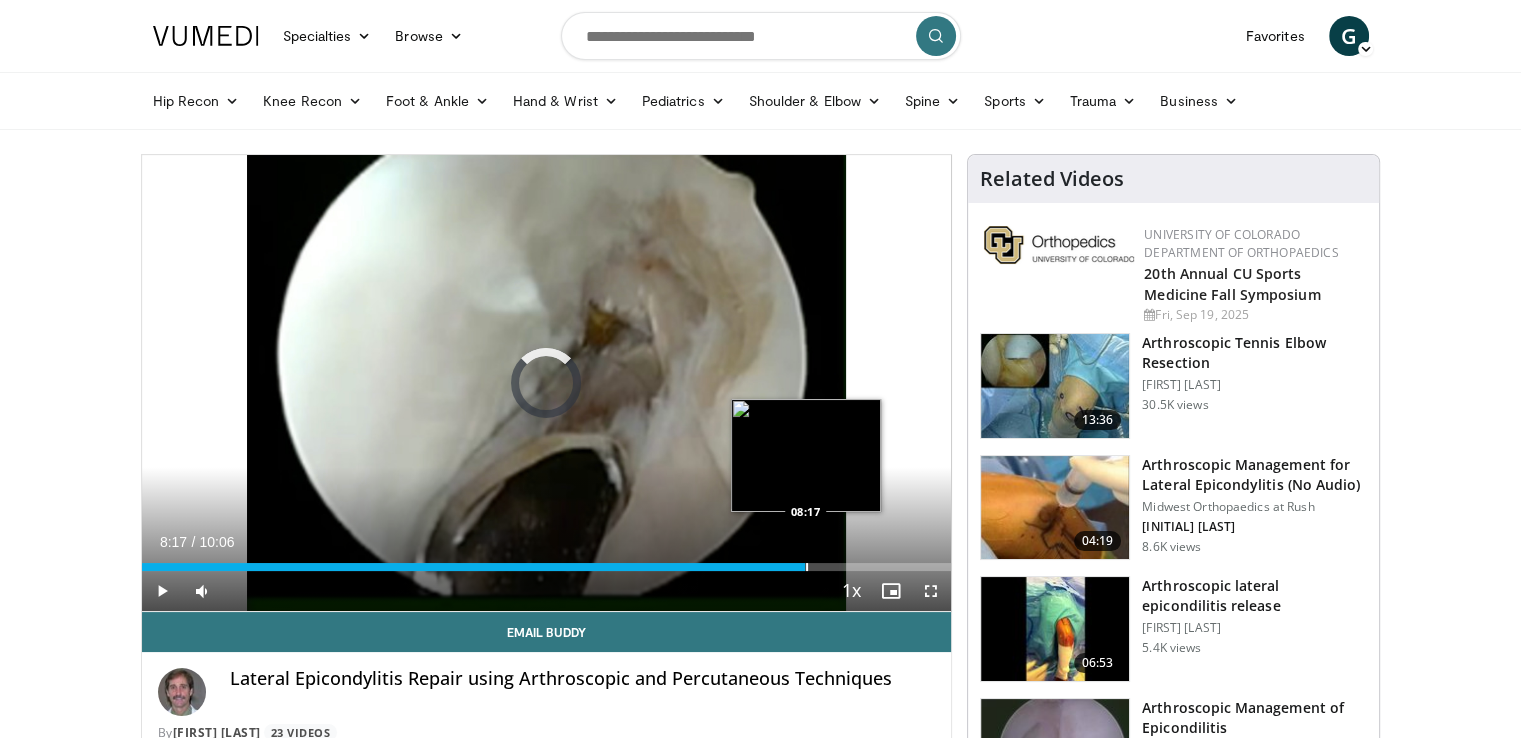 click at bounding box center [807, 567] 